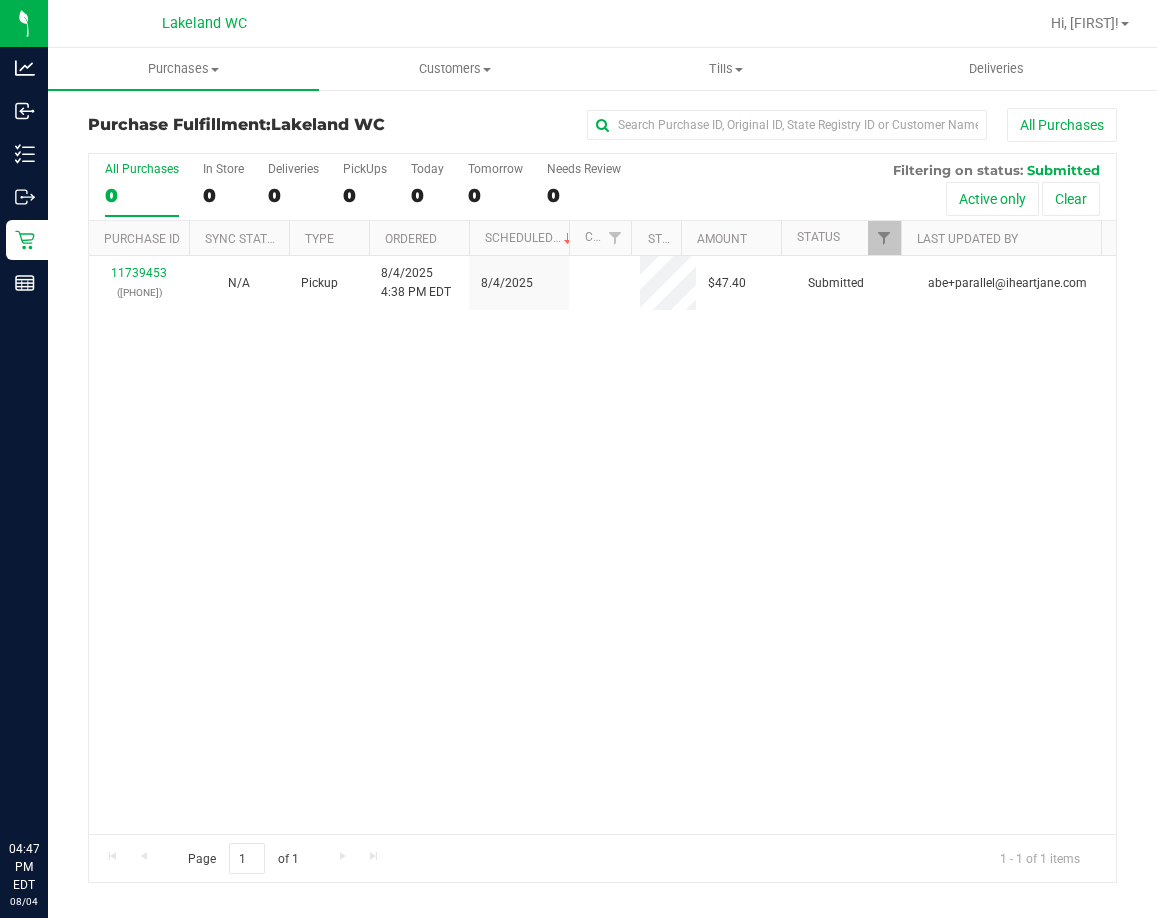 scroll, scrollTop: 0, scrollLeft: 0, axis: both 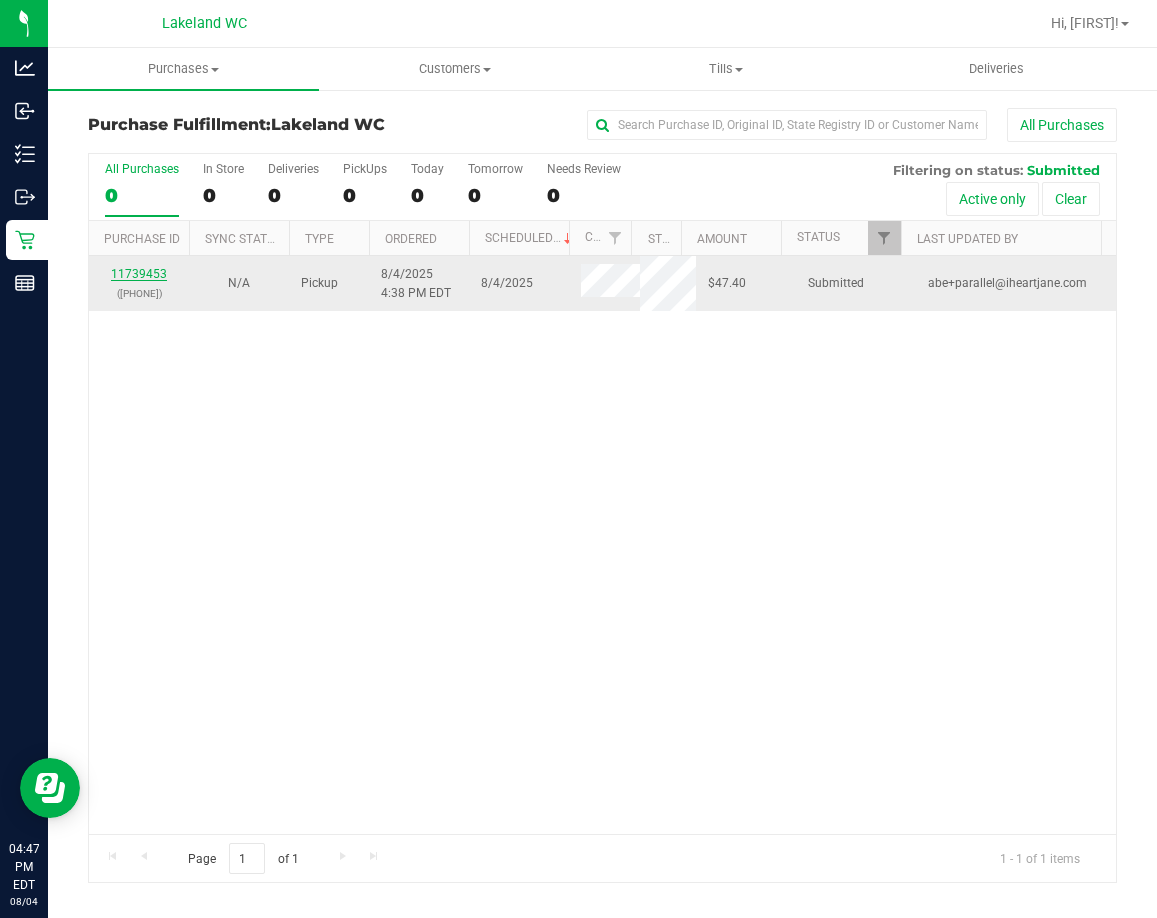 click on "11739453" at bounding box center [139, 274] 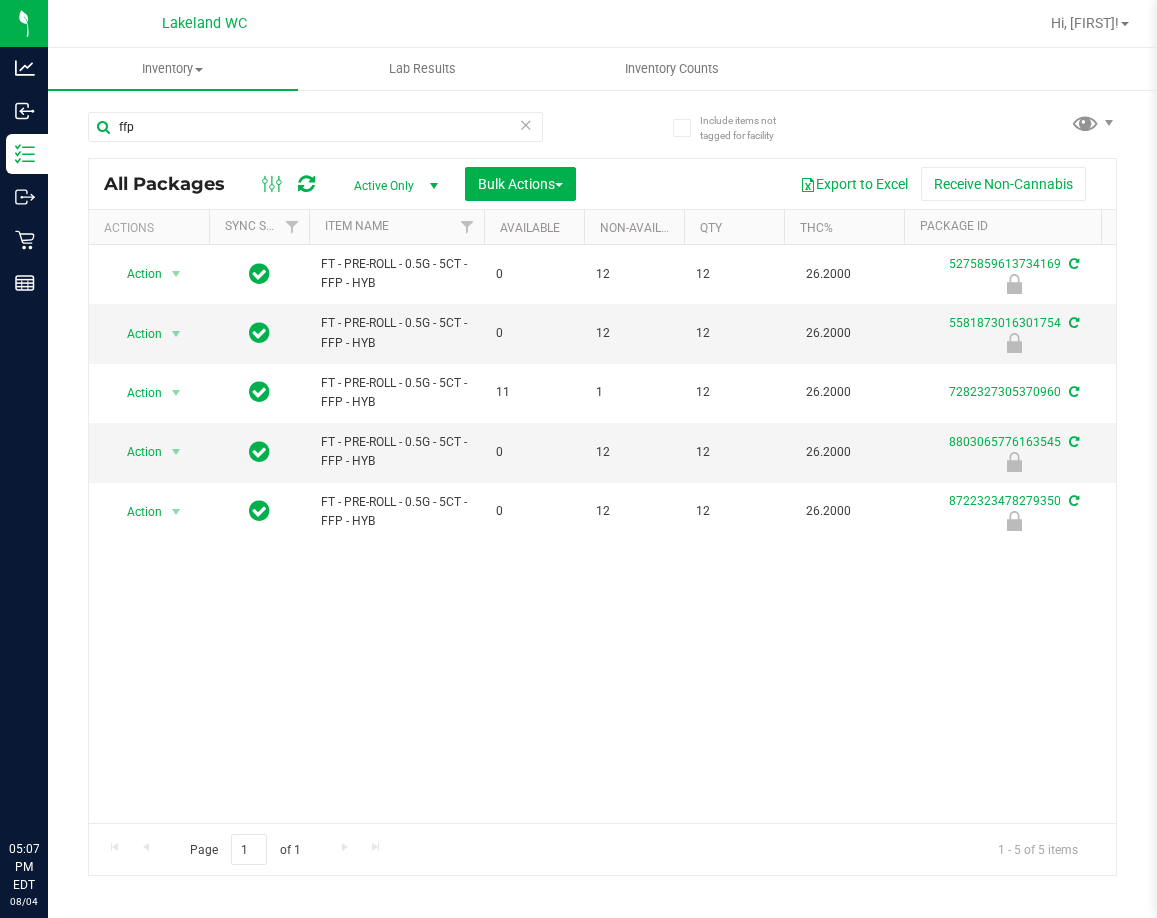 scroll, scrollTop: 0, scrollLeft: 0, axis: both 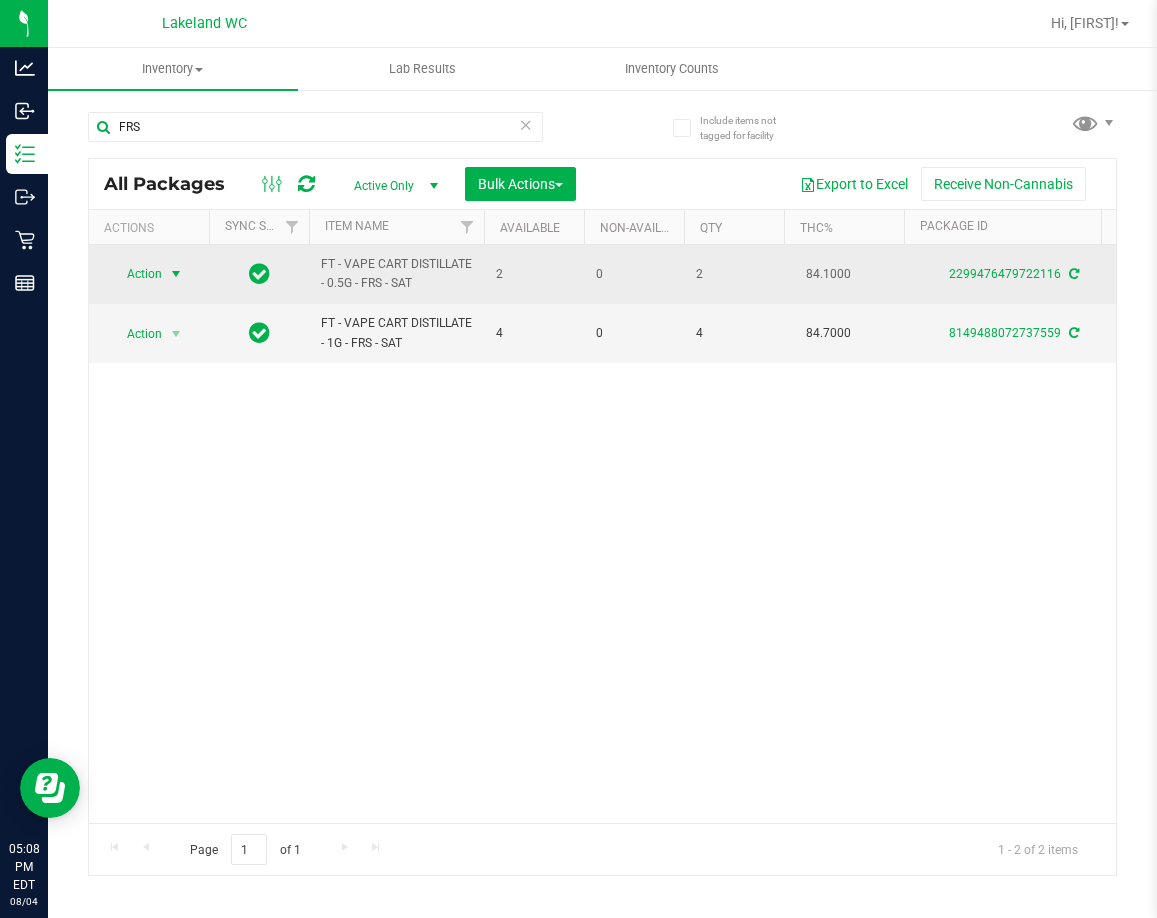 type on "FRS" 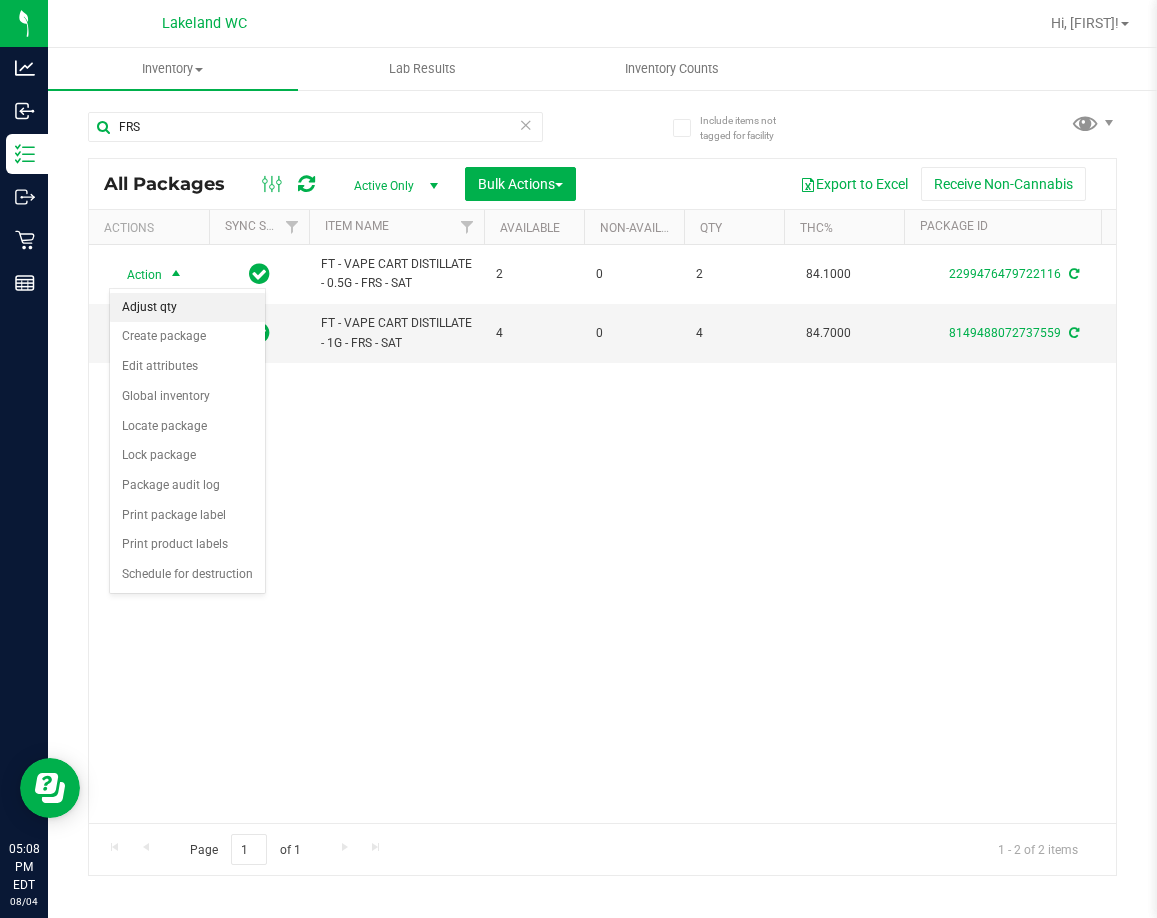 click on "Adjust qty" at bounding box center (187, 308) 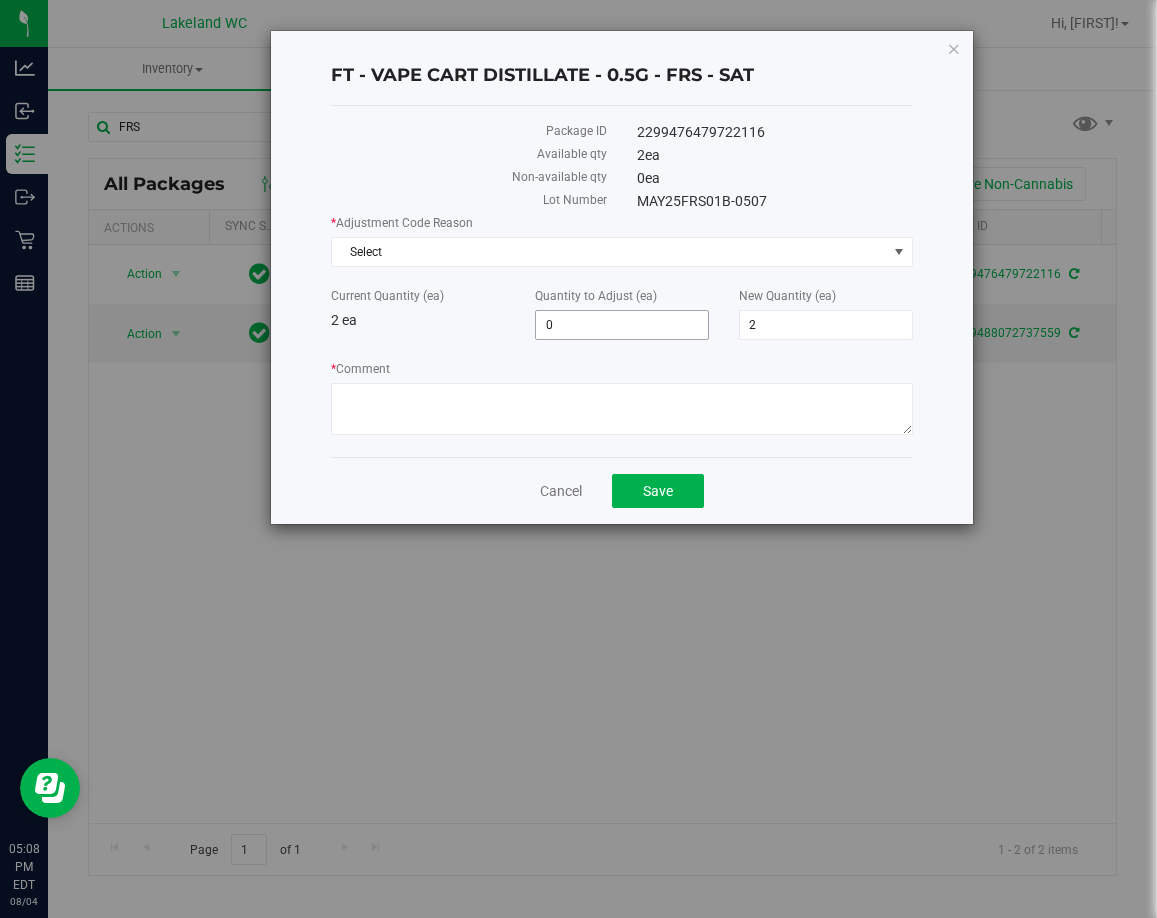 click on "0 0" at bounding box center (622, 325) 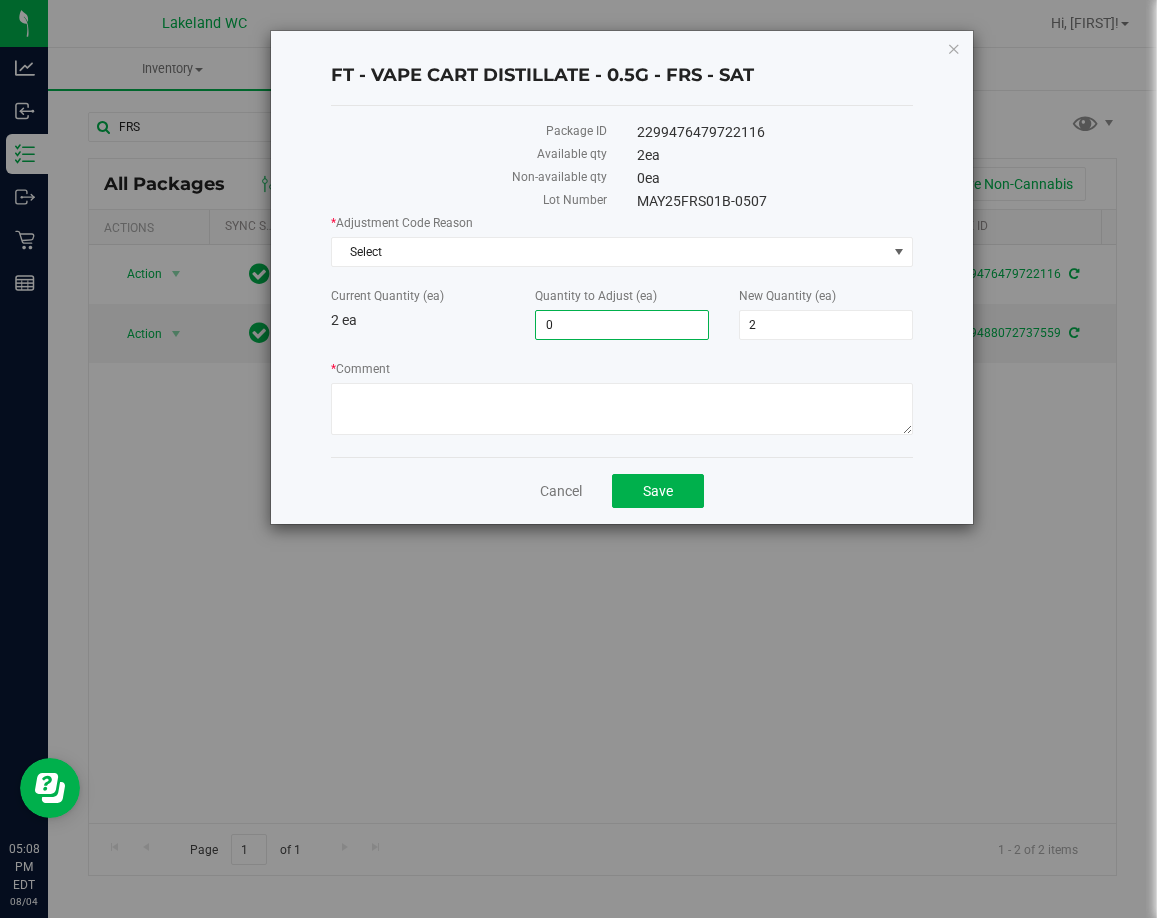 click on "0" at bounding box center [622, 325] 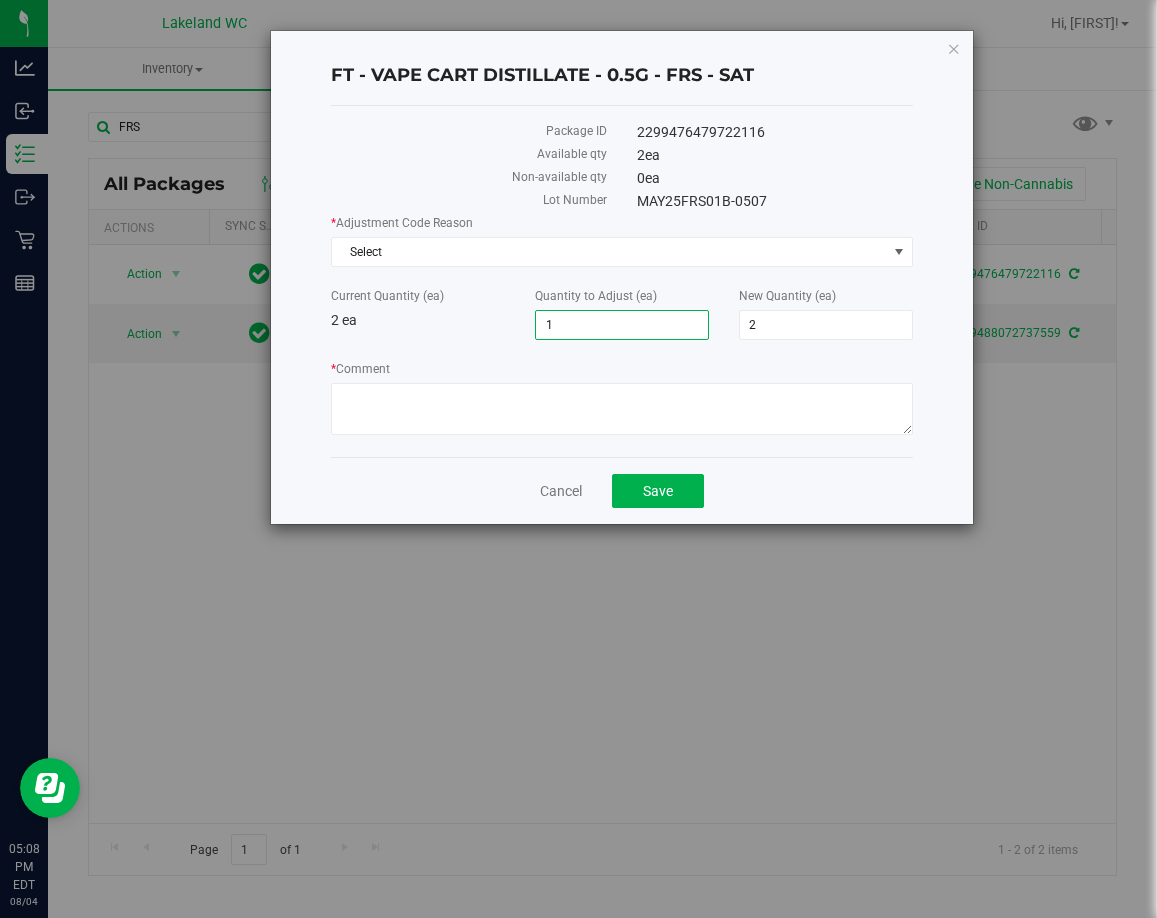 type on "1" 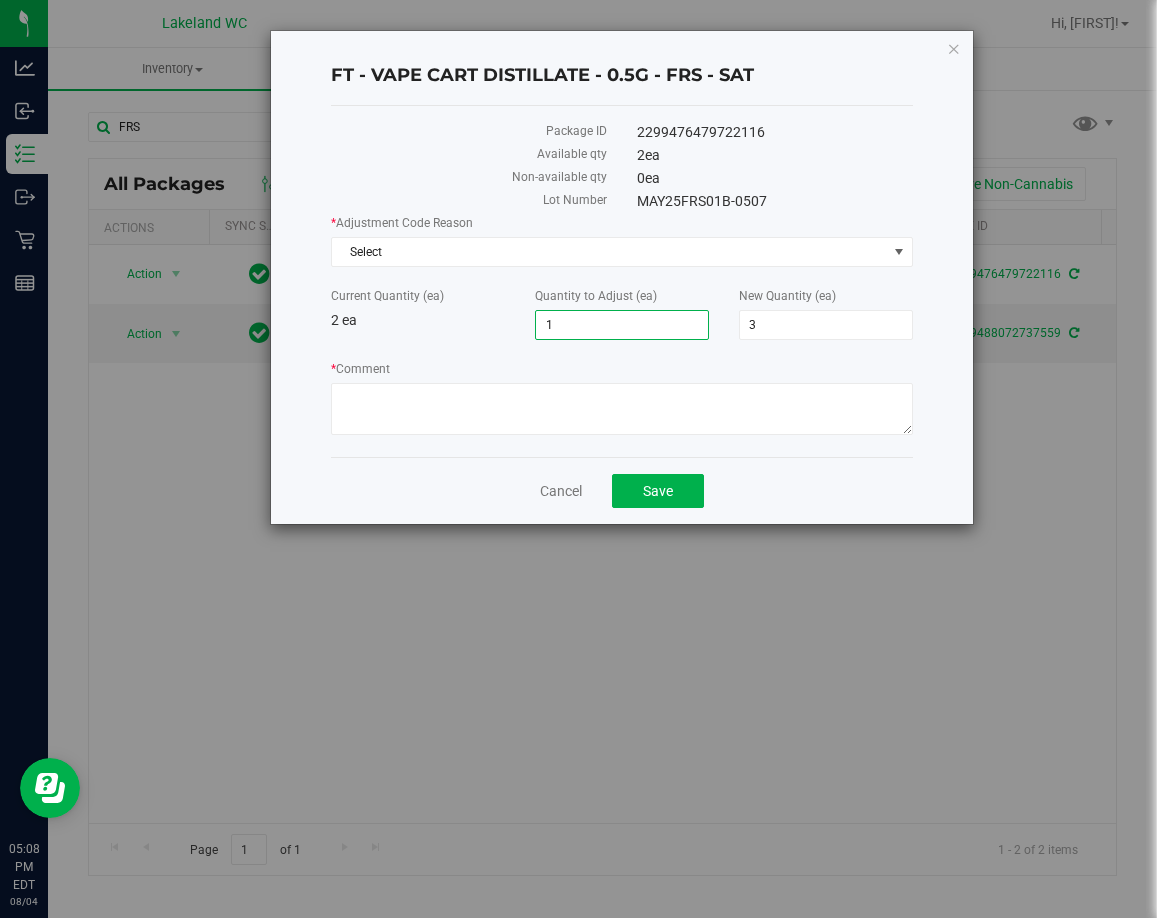 click on "*
Adjustment Code Reason
Select Select Depleted Inventory Audit Mistake Moisture Loss Other Seized Seizure by Federal, State, Local or Tribal Law Enforcement Theft
Current Quantity (ea)
2 ea
Quantity to Adjust (ea)
1 1
New Quantity (ea)
3 3
*
Comment" at bounding box center [621, 327] 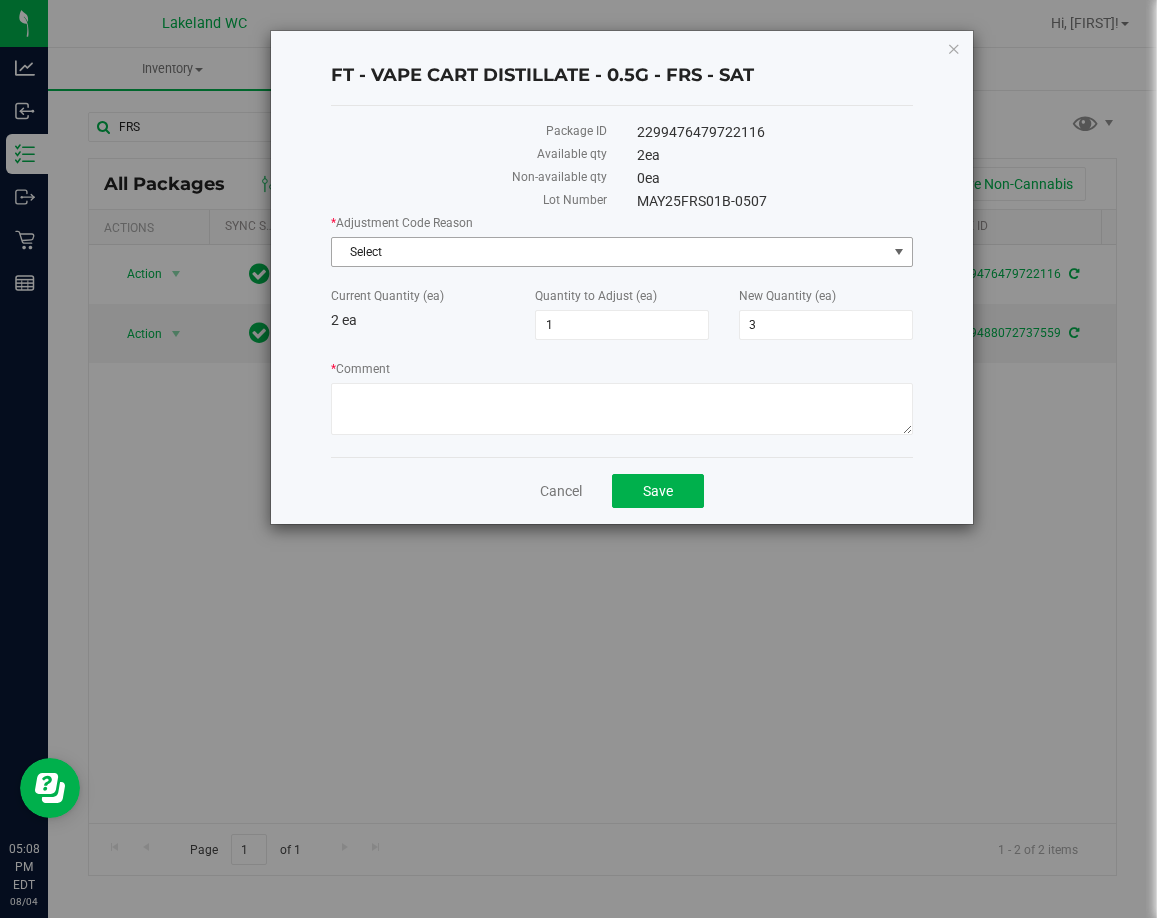 click on "Select" at bounding box center [609, 252] 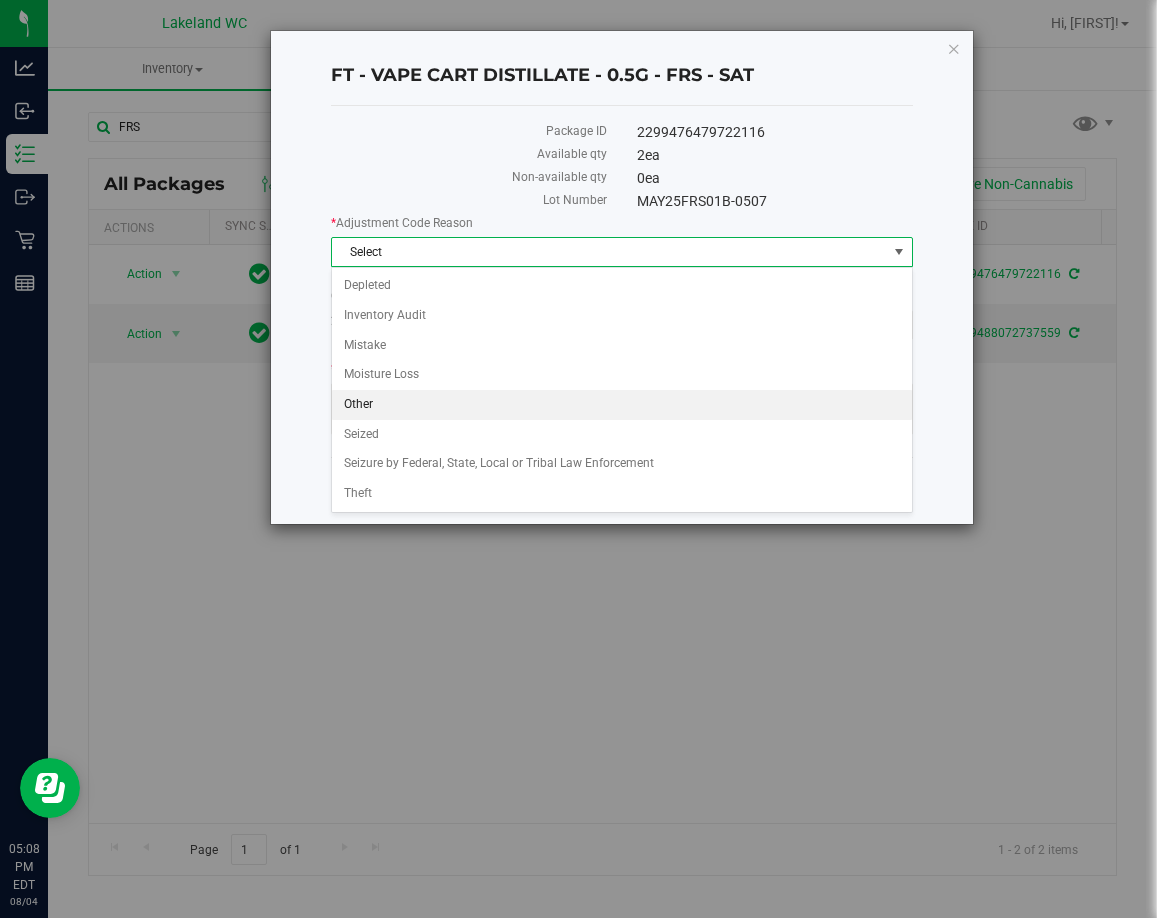 click on "Other" at bounding box center (621, 405) 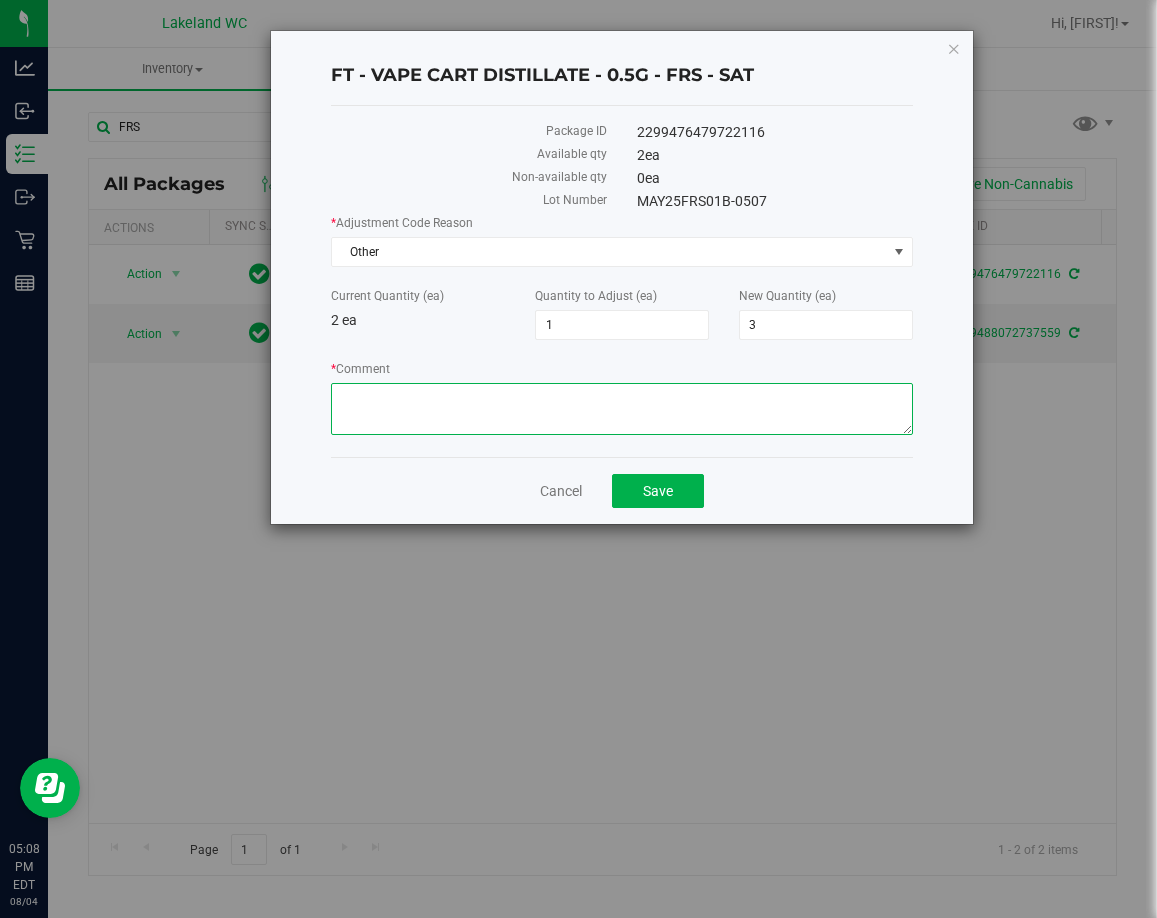 click on "*
Comment" at bounding box center (621, 409) 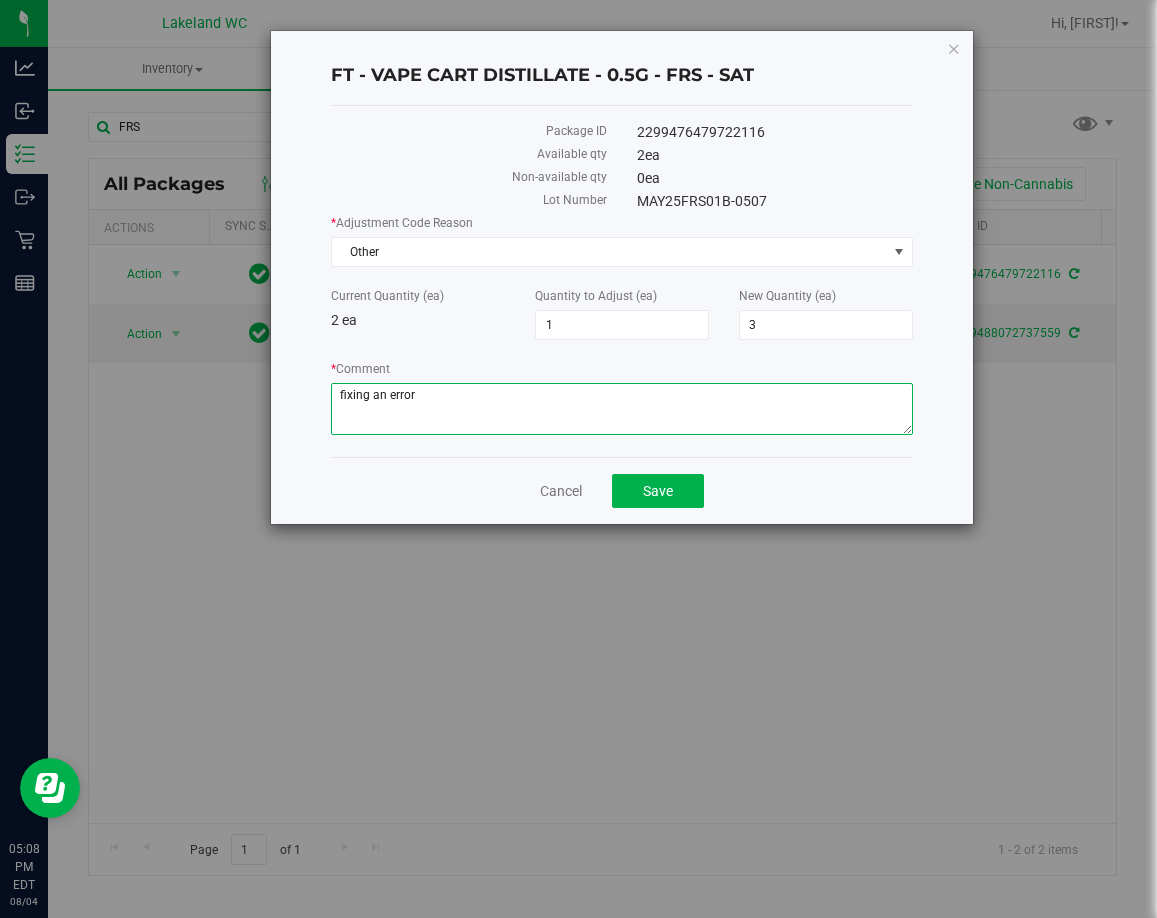 click on "*
Comment" at bounding box center [621, 409] 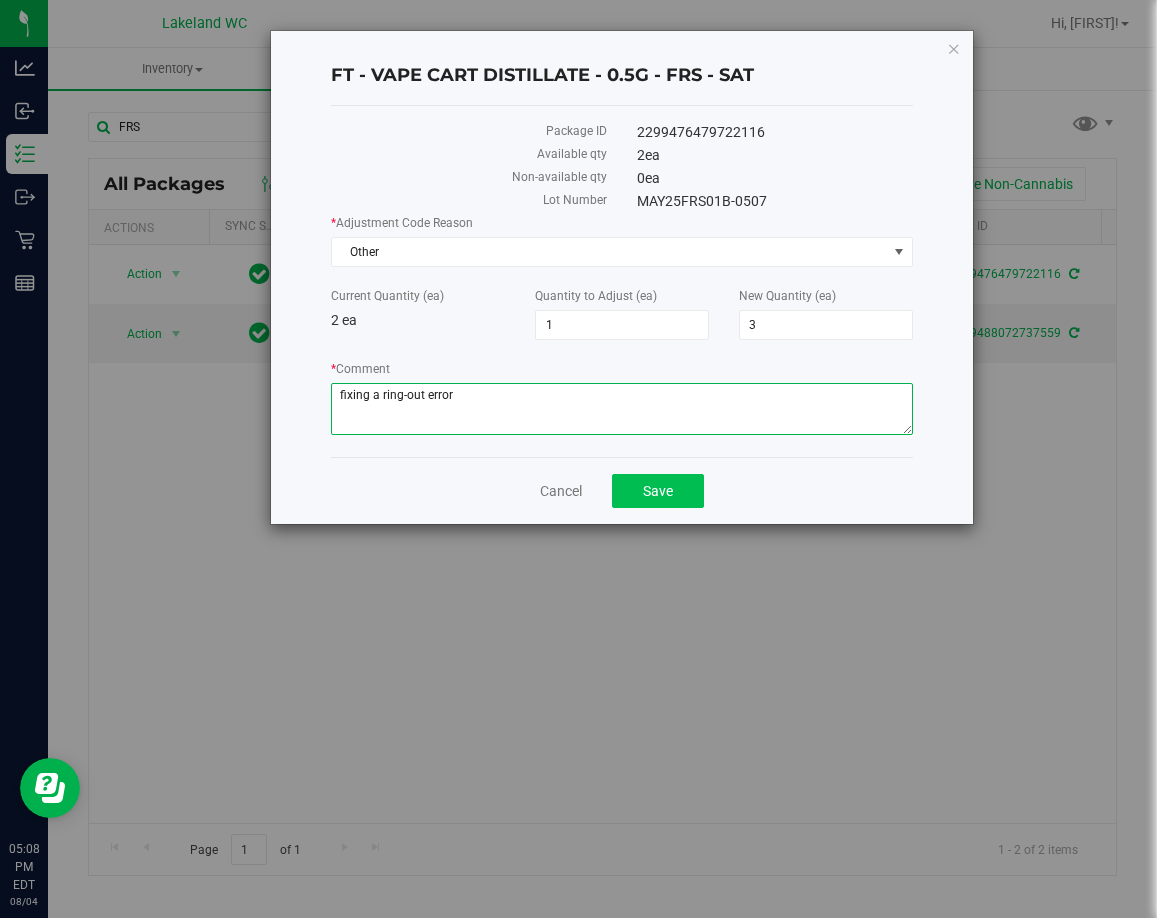 type on "fixing a ring-out error" 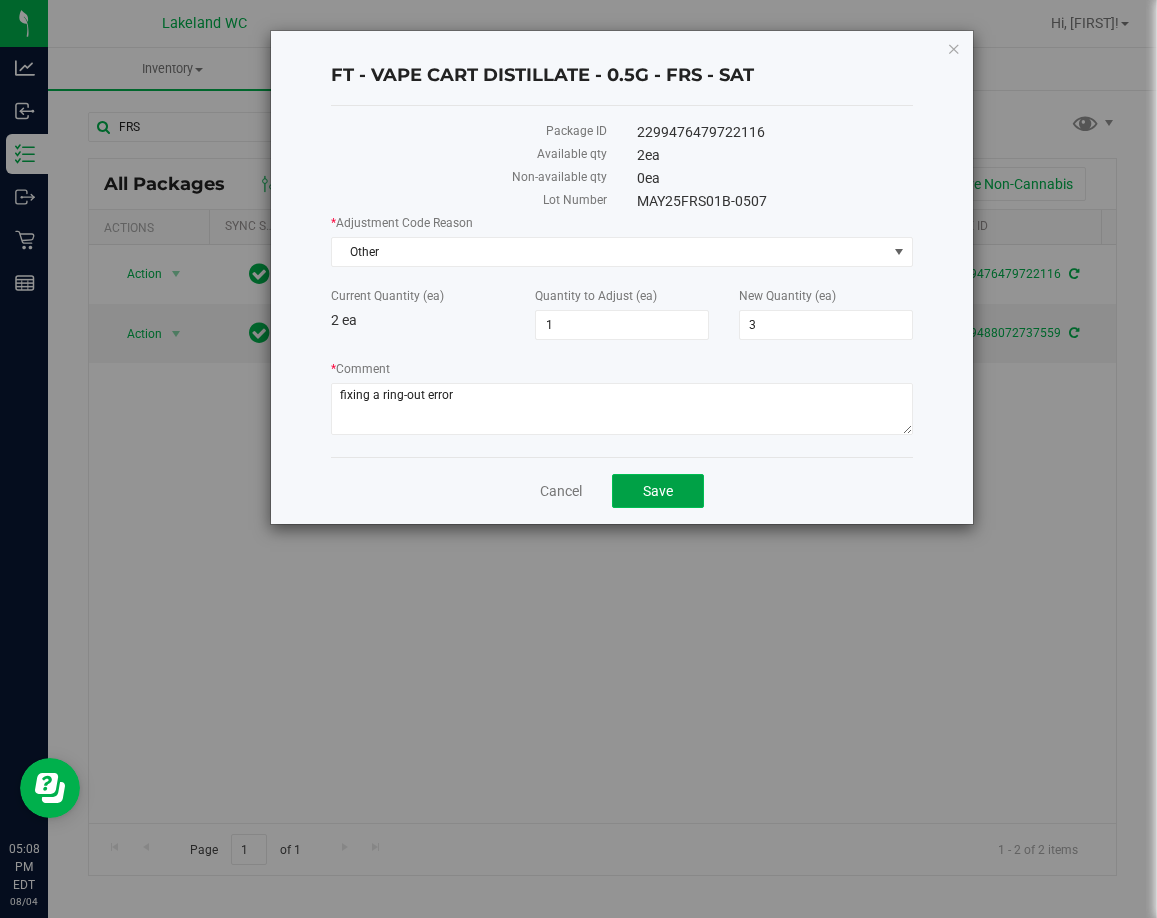 click on "Save" 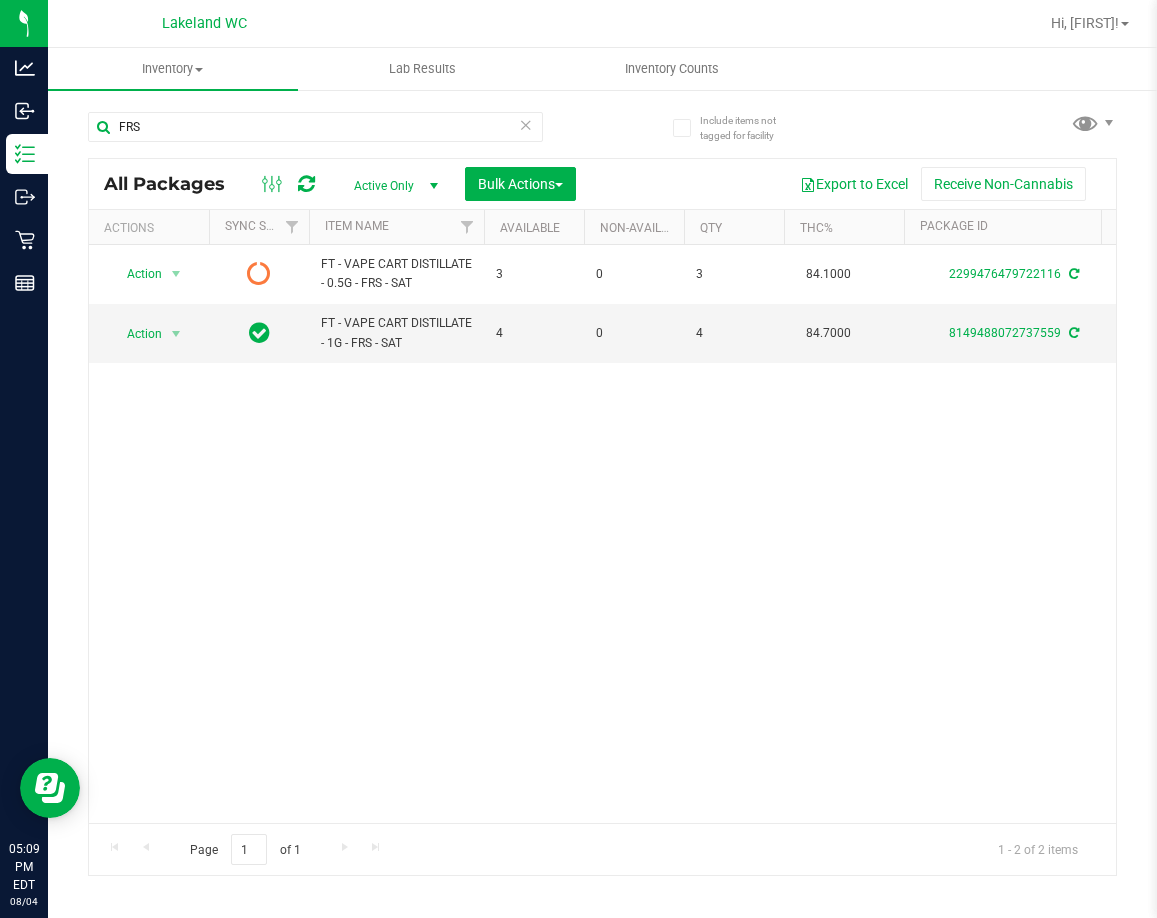 click at bounding box center [306, 184] 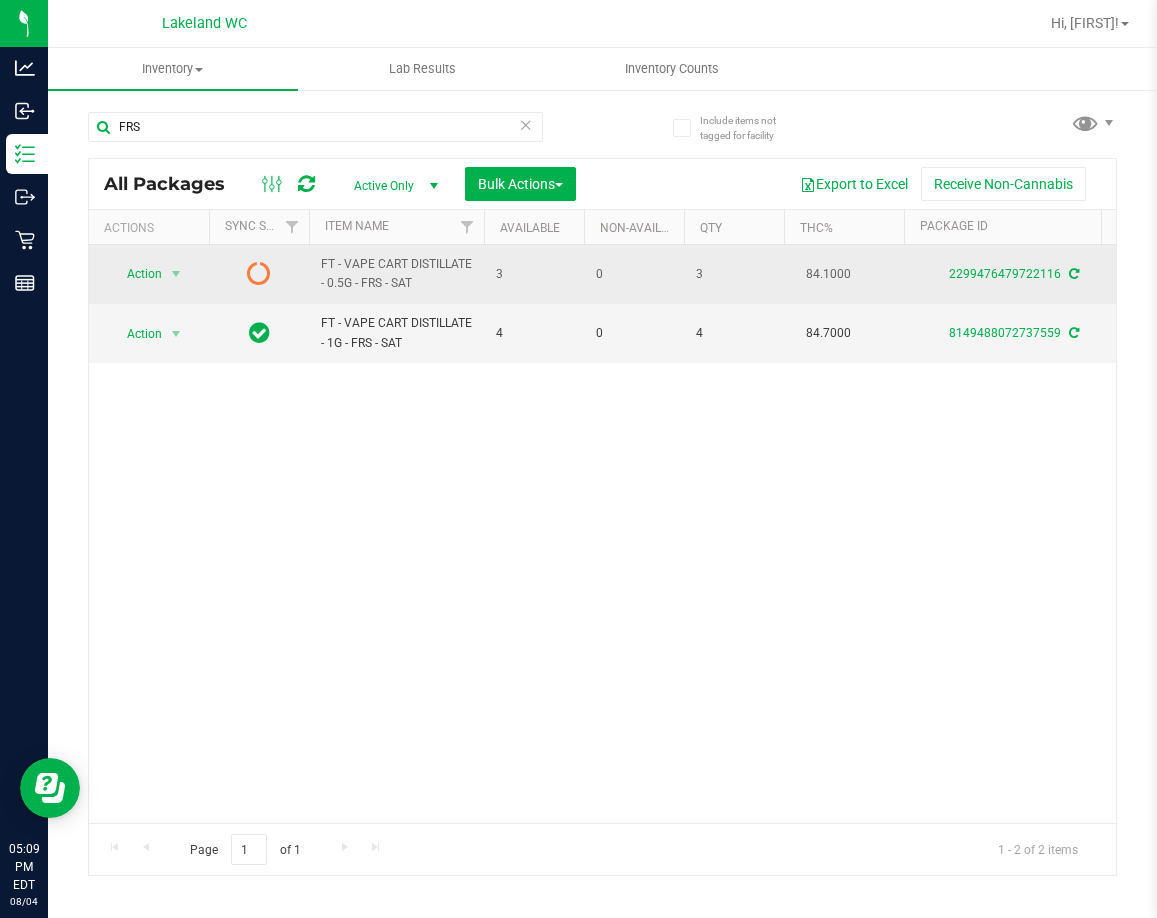 click at bounding box center (259, 273) 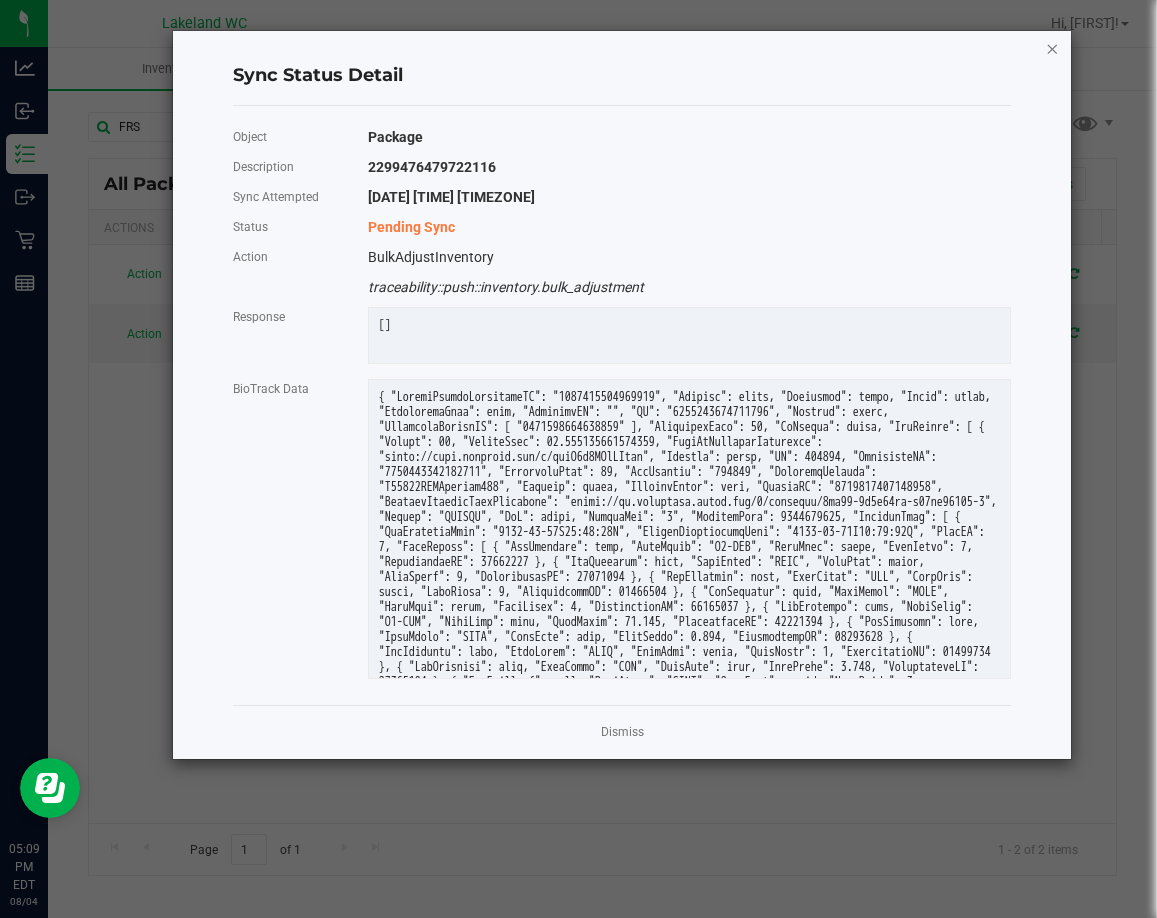 click 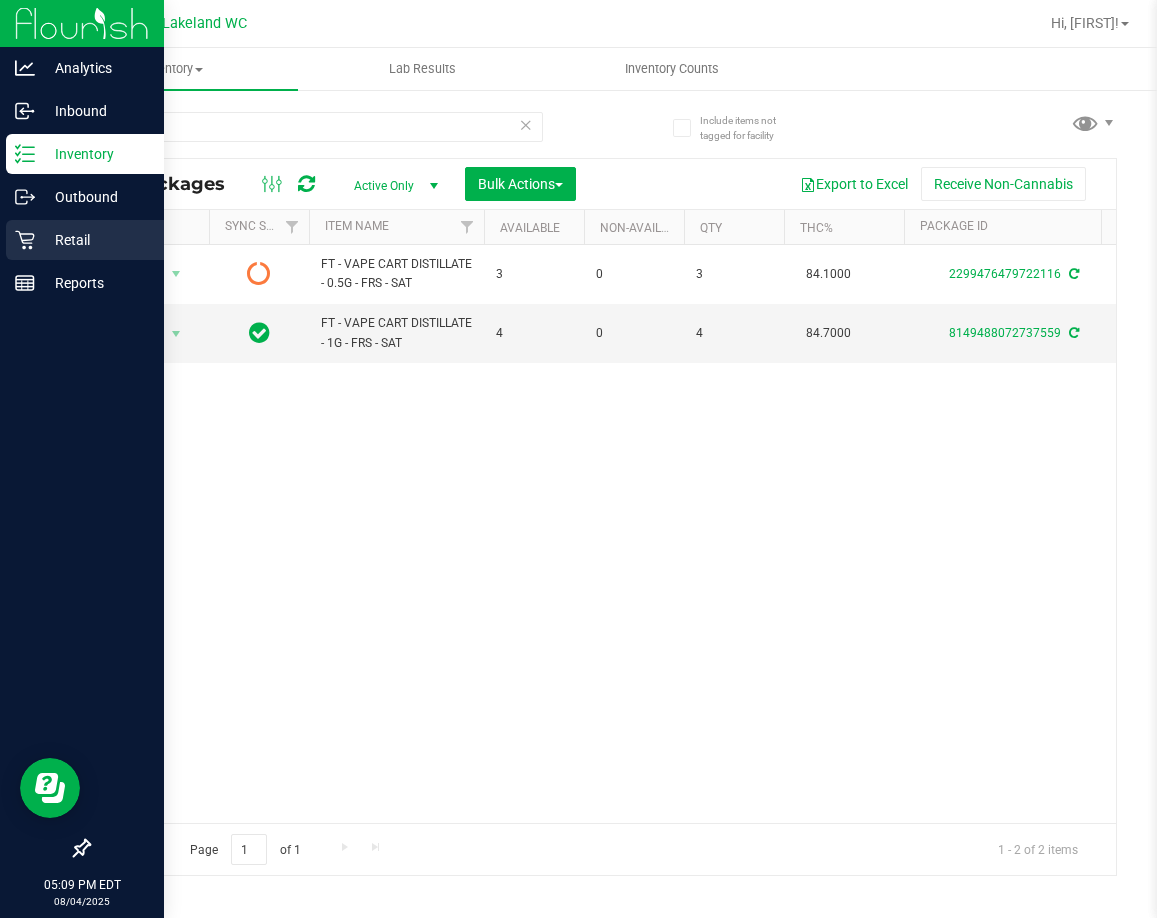 click on "Retail" at bounding box center [85, 240] 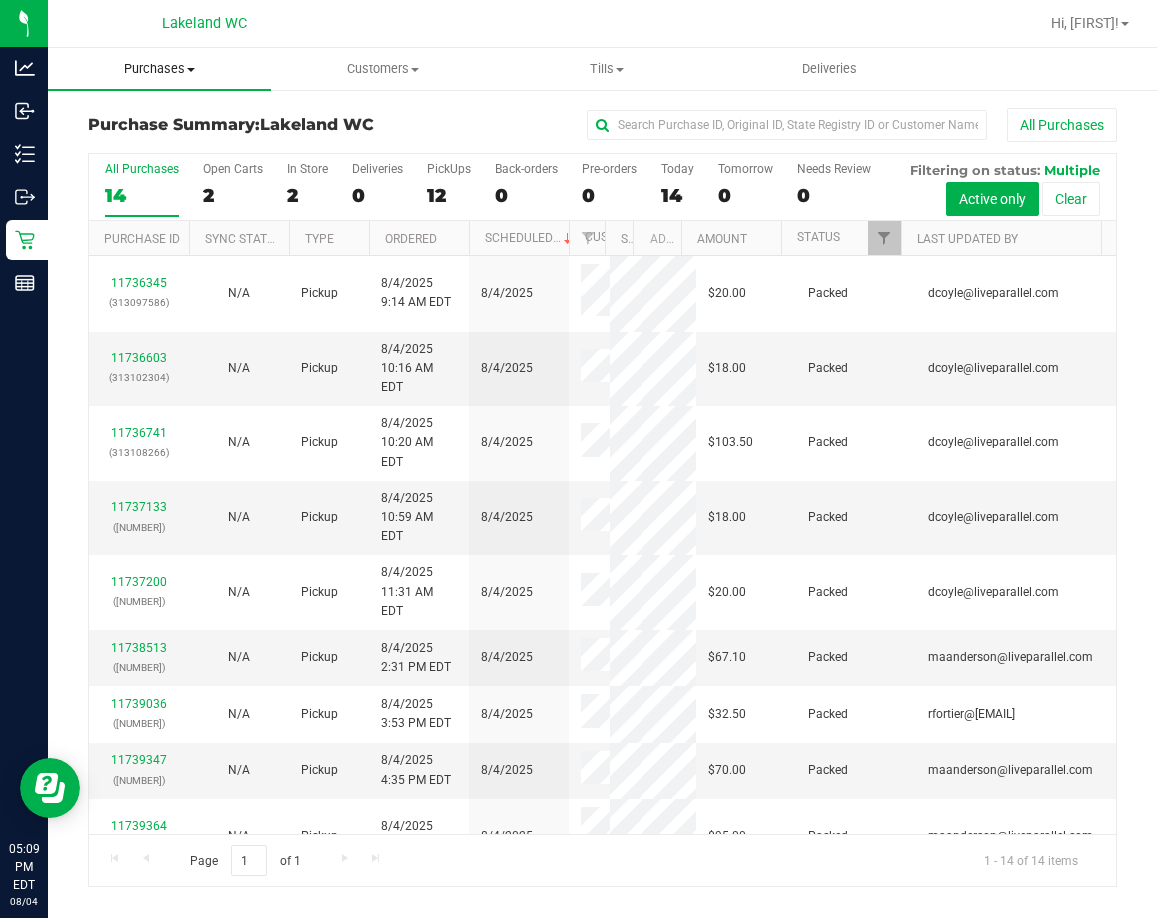 click on "Purchases" at bounding box center [159, 69] 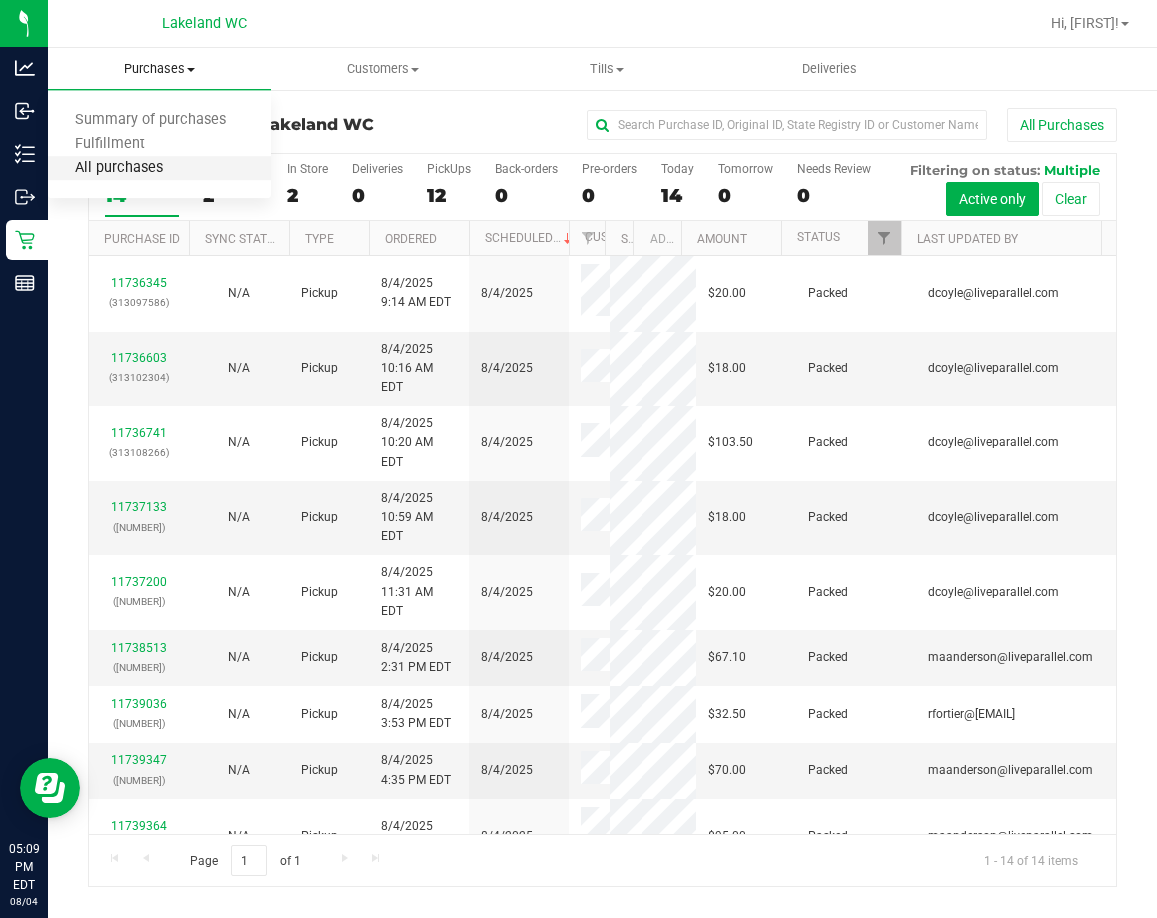 click on "All purchases" at bounding box center [119, 168] 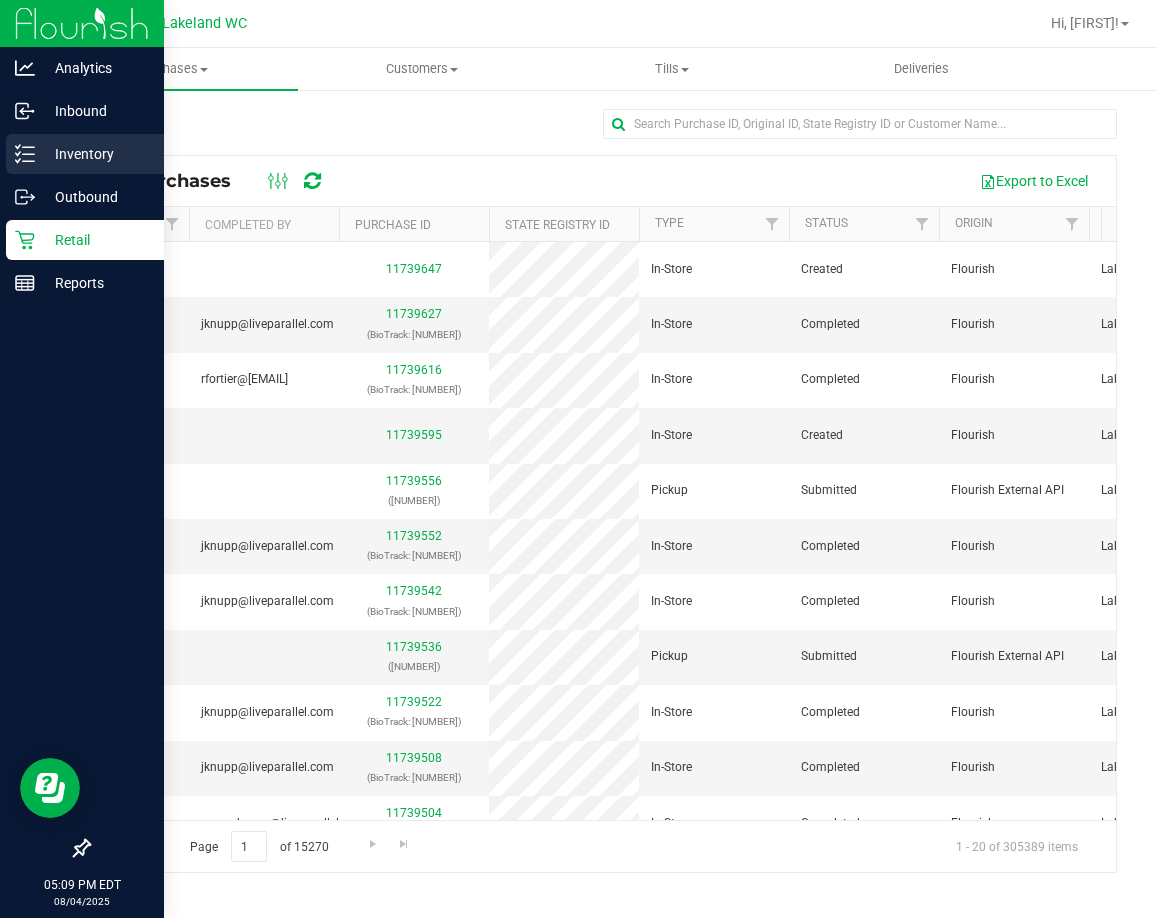 click on "Inventory" at bounding box center (95, 154) 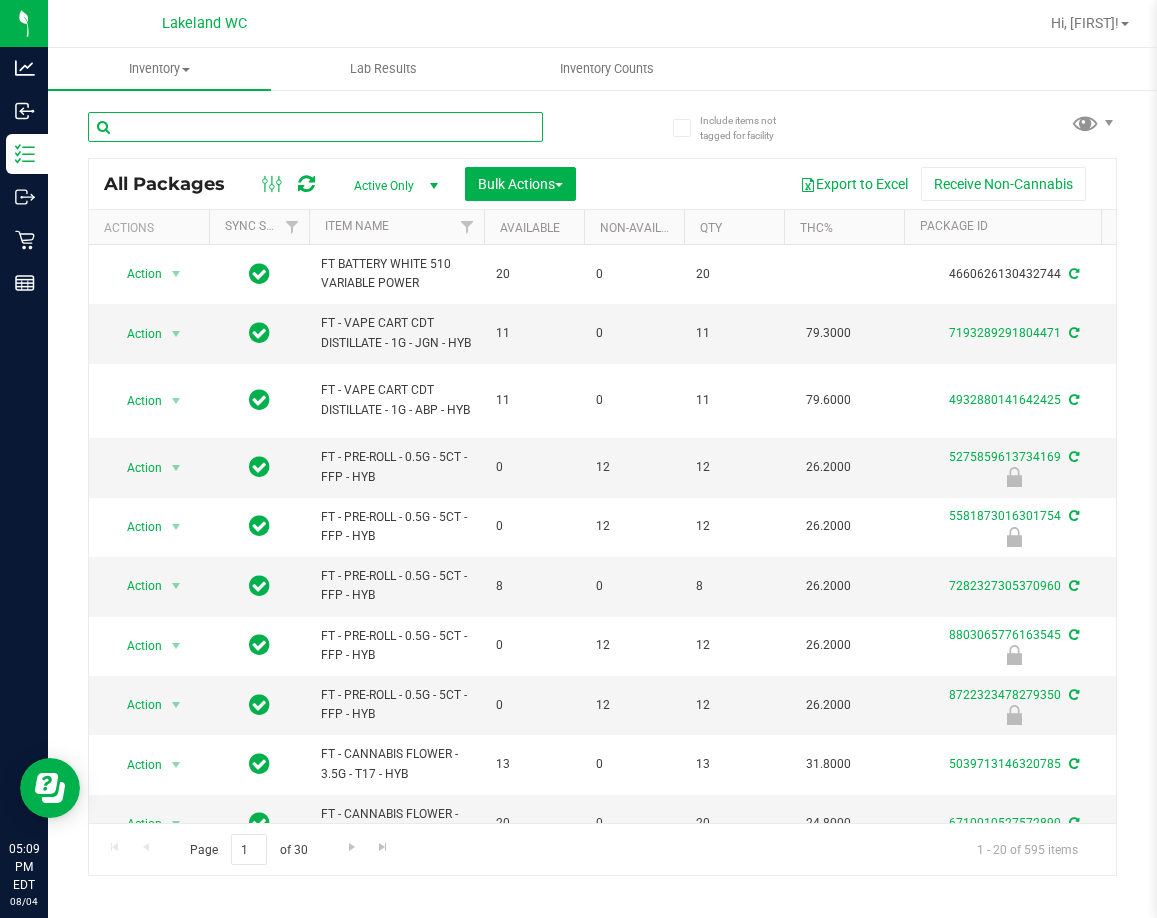 click at bounding box center (315, 127) 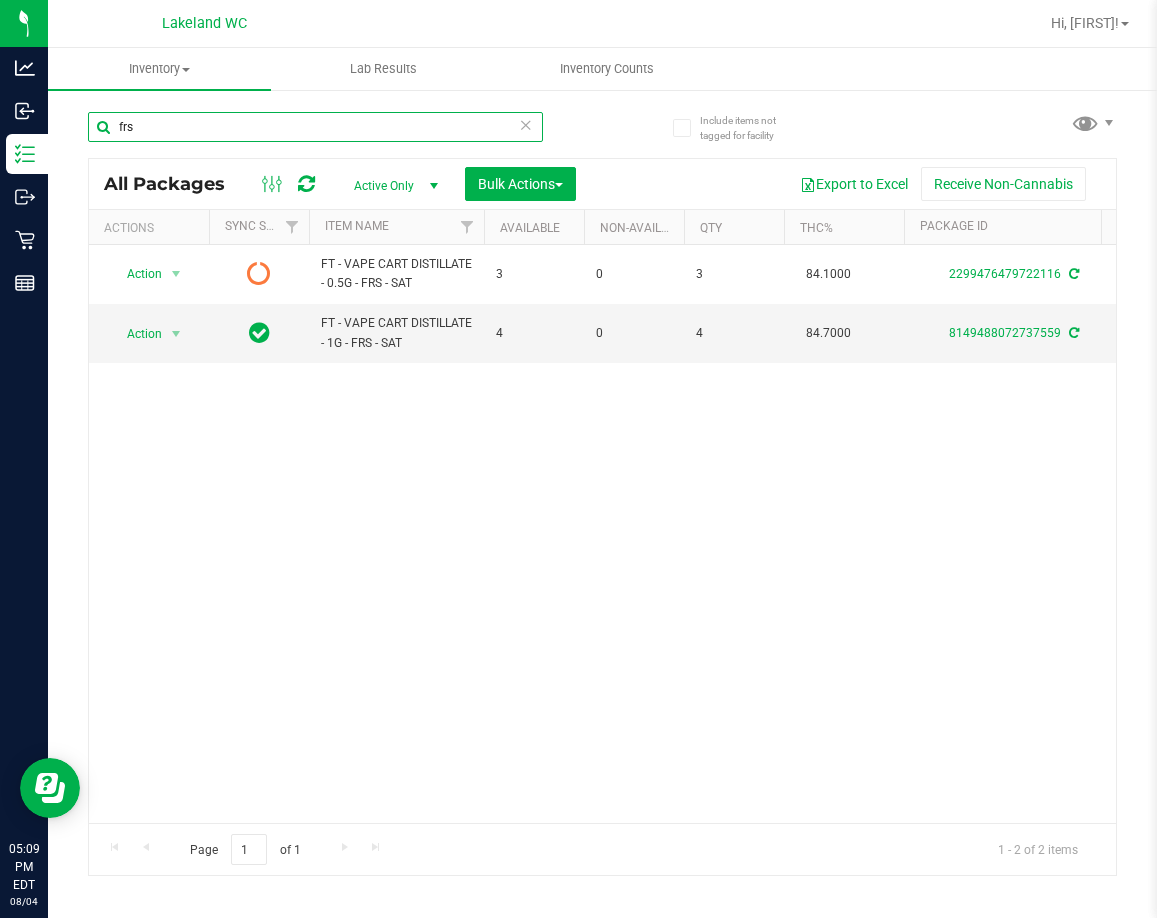 type on "frs" 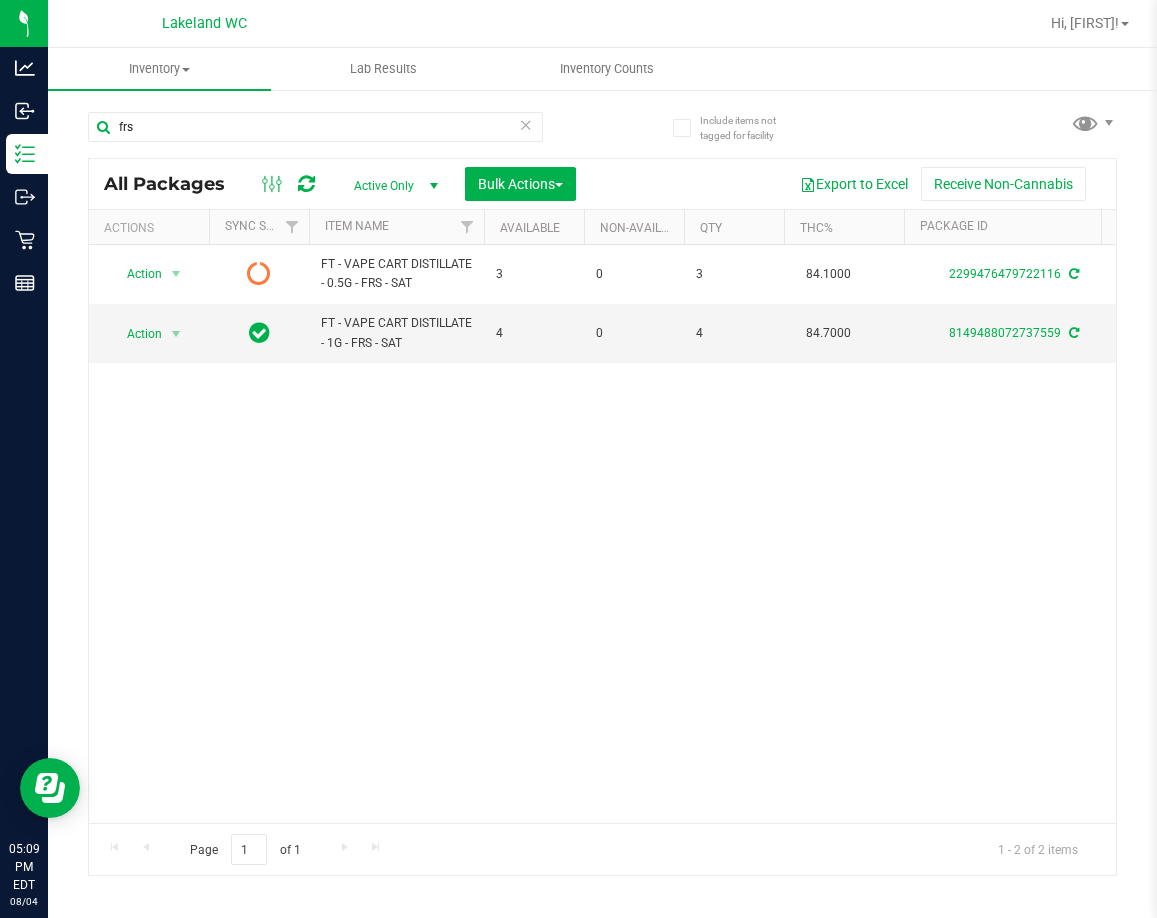 click at bounding box center [306, 184] 